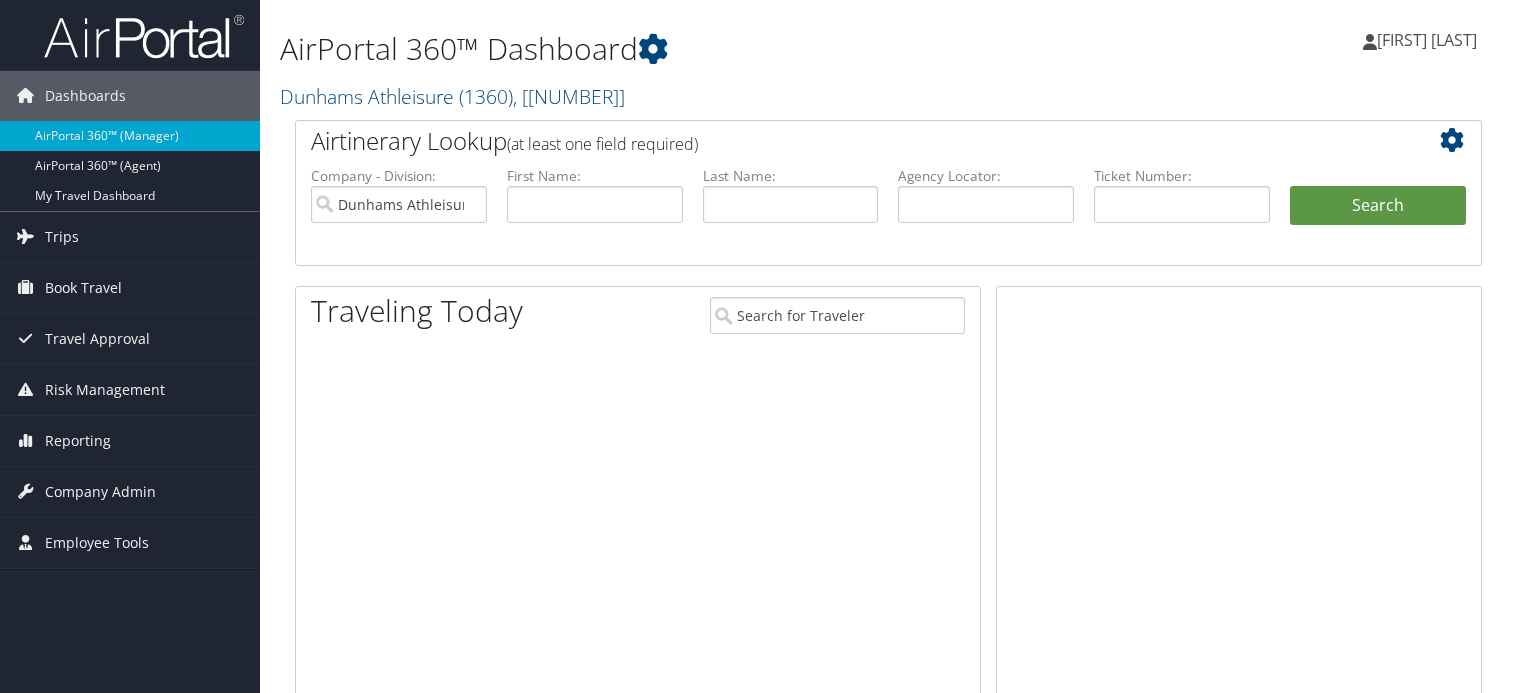 scroll, scrollTop: 0, scrollLeft: 0, axis: both 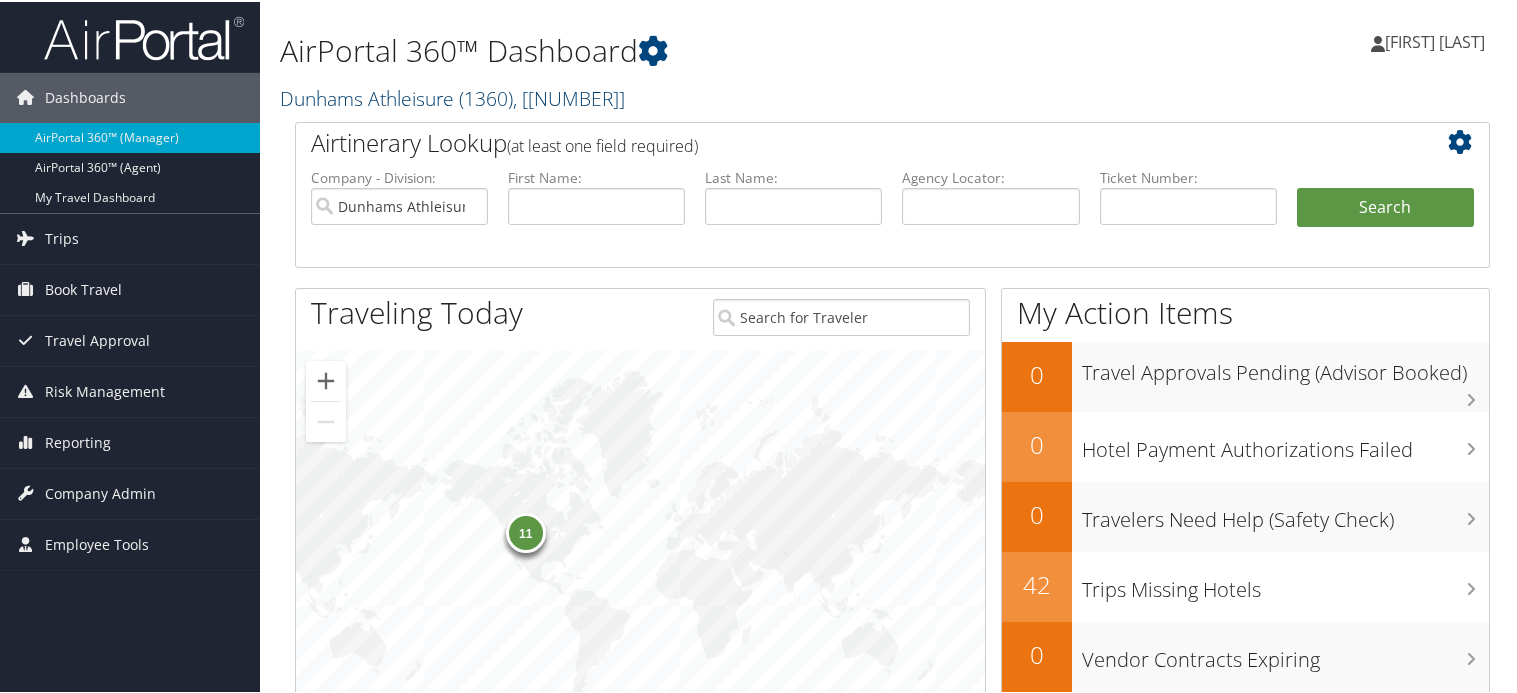 click on "Dunhams Athleisure  ( [NUMBER] )  ,[ NUMBER ]" at bounding box center (452, 96) 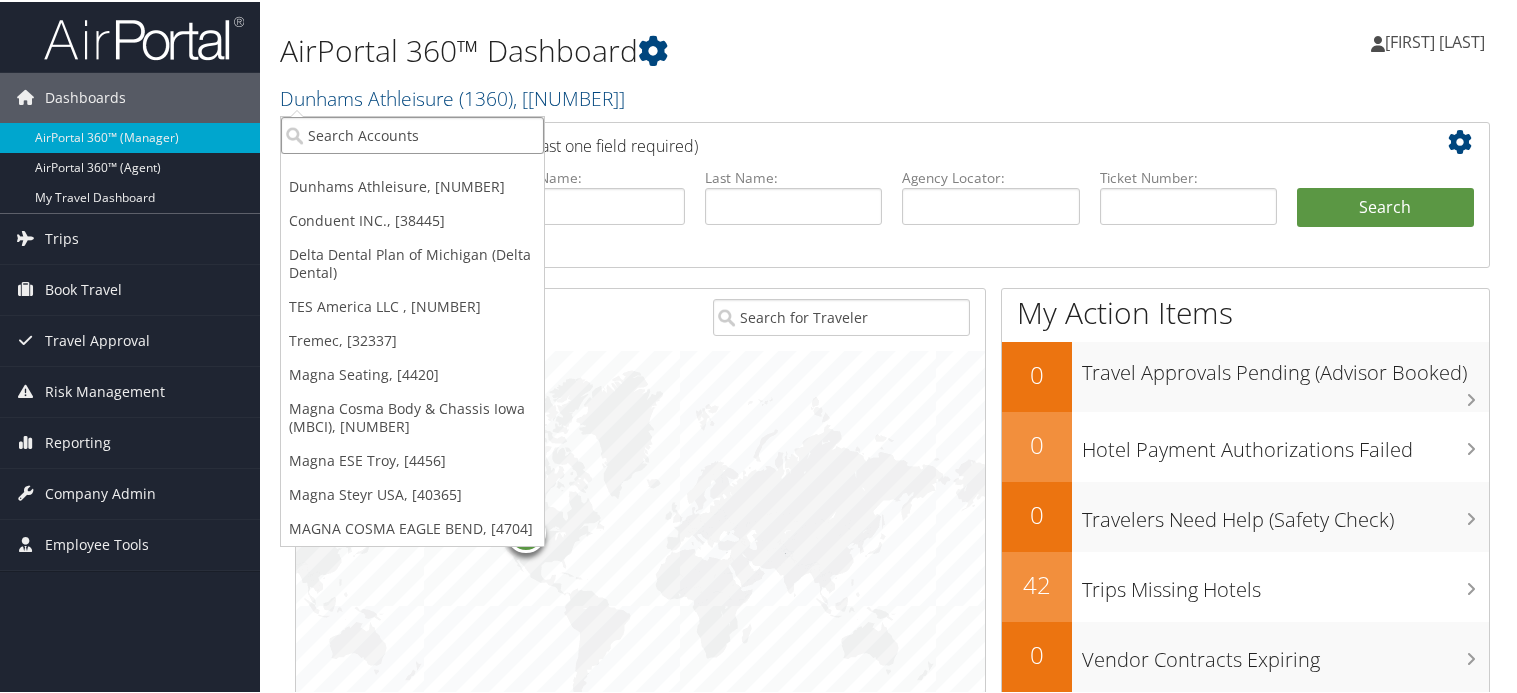 click at bounding box center (412, 133) 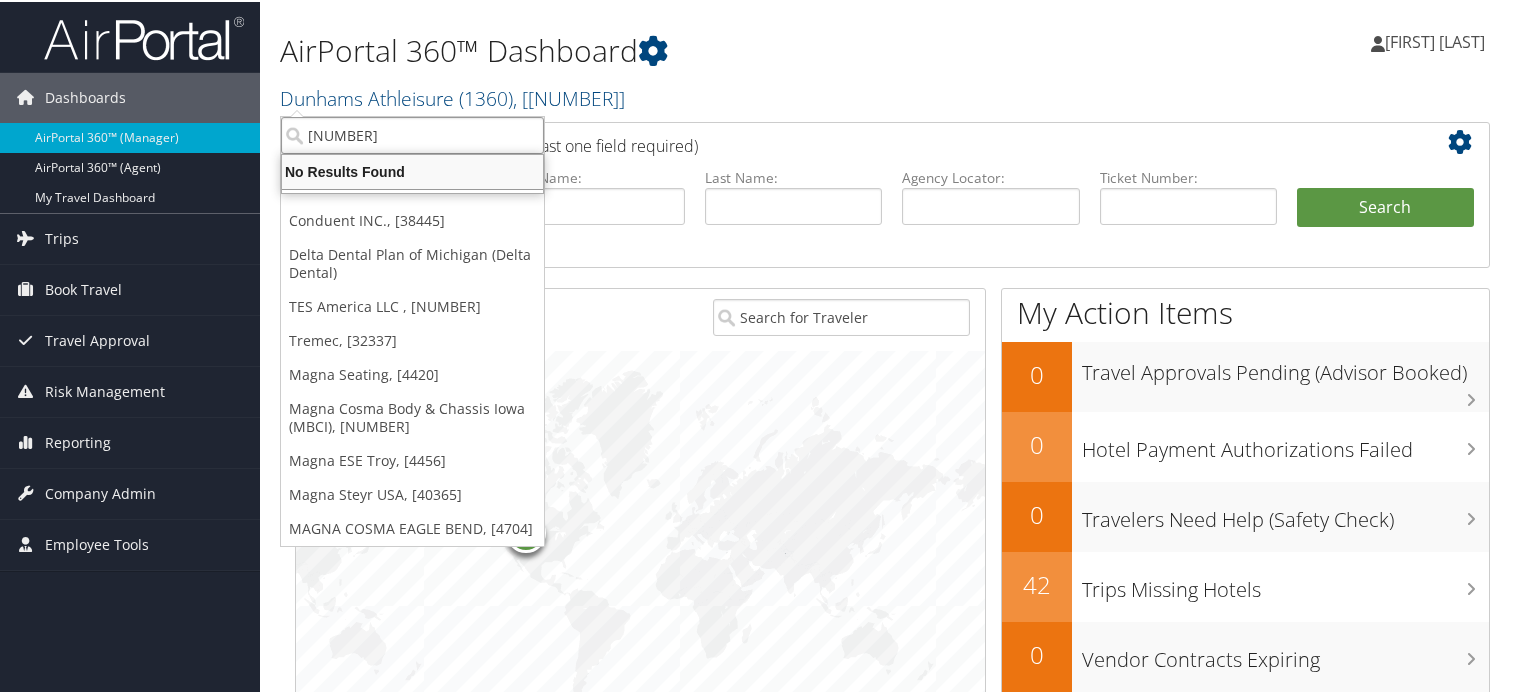 drag, startPoint x: 324, startPoint y: 161, endPoint x: 358, endPoint y: 136, distance: 42.201897 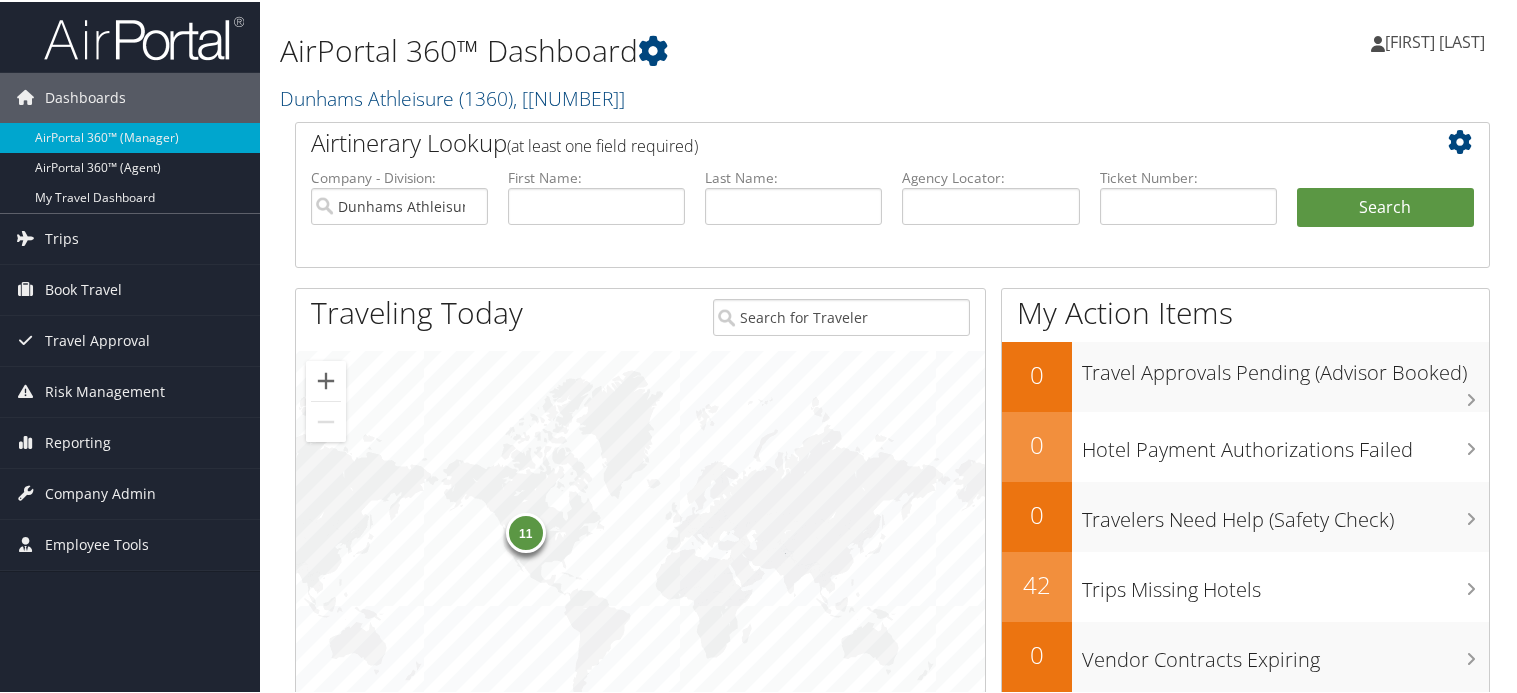 click on "Airtinerary Lookup  (at least one field required)" at bounding box center (843, 141) 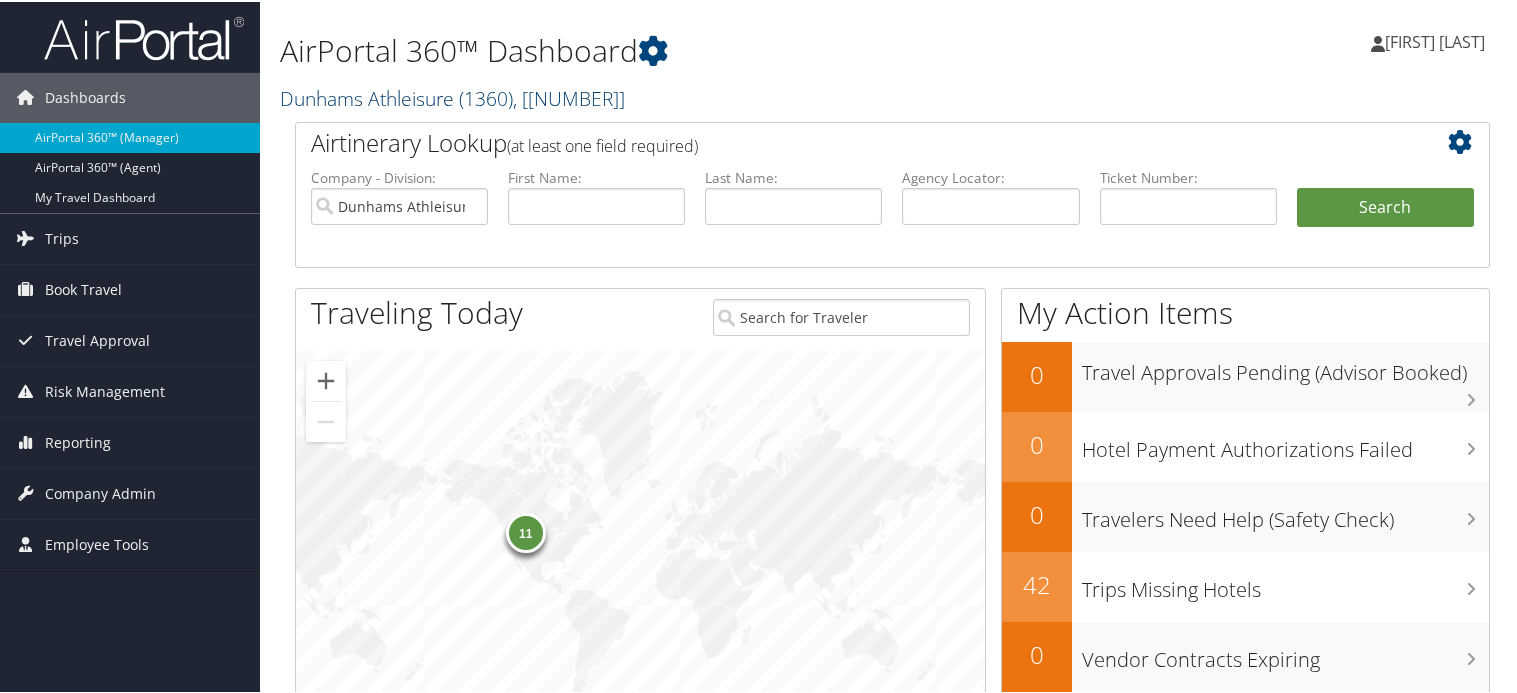 click on "Dunhams Athleisure   ( 1360 )  , [ 4595 ]" at bounding box center (452, 96) 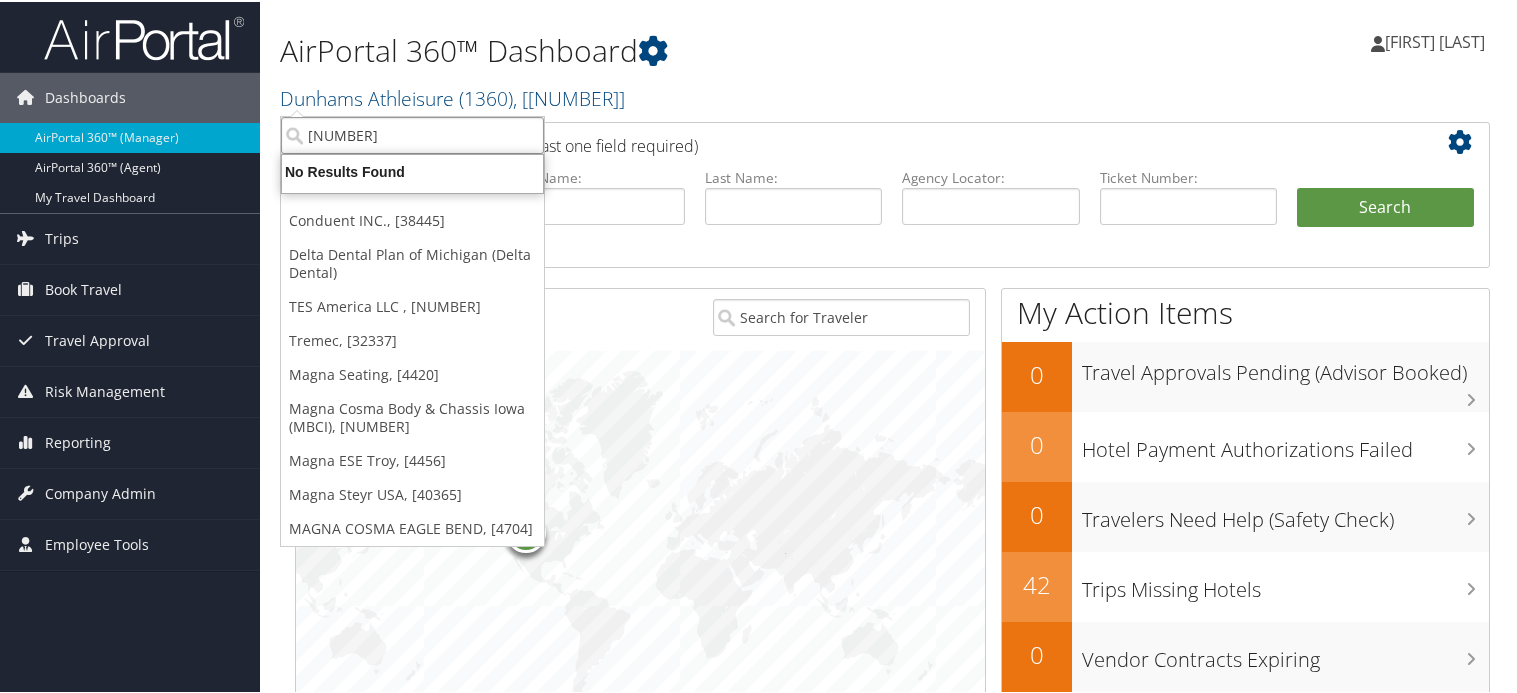 click on "5954" at bounding box center [412, 133] 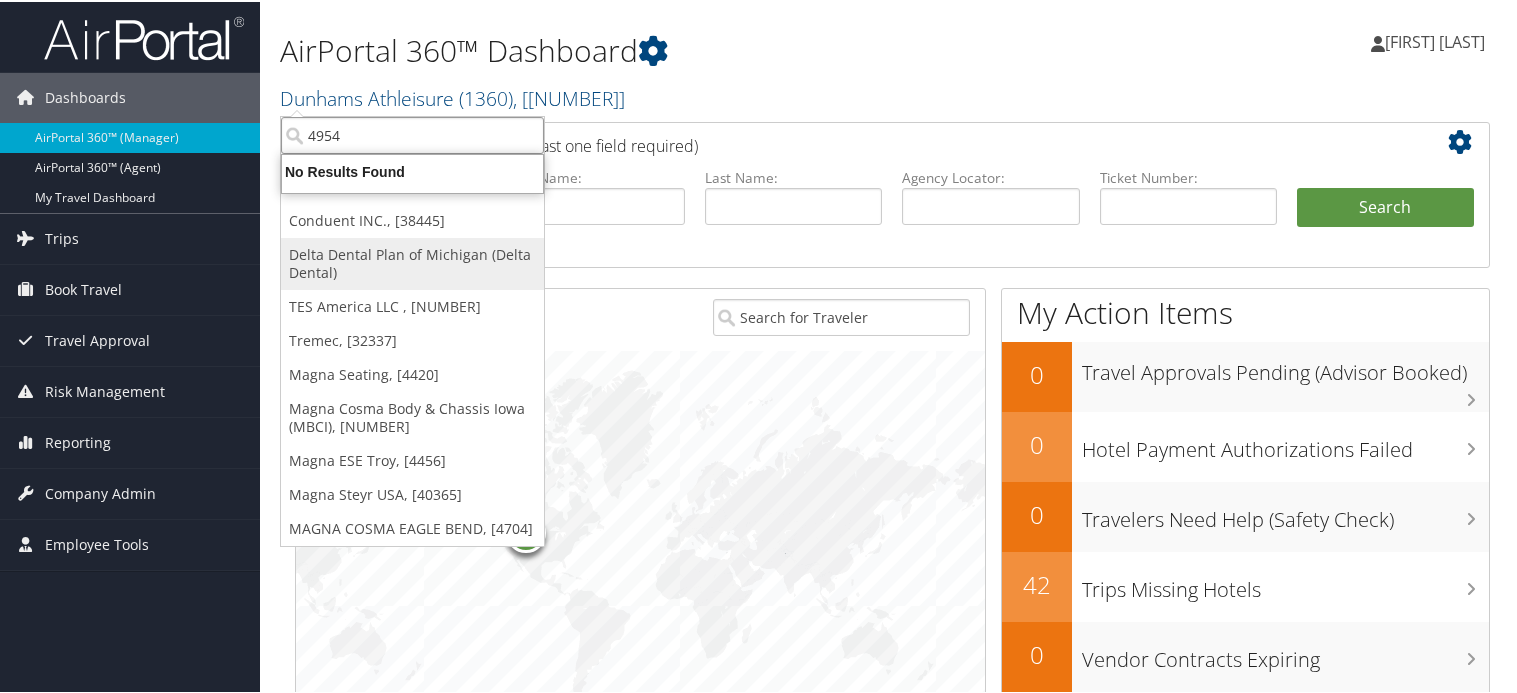 type on "4954" 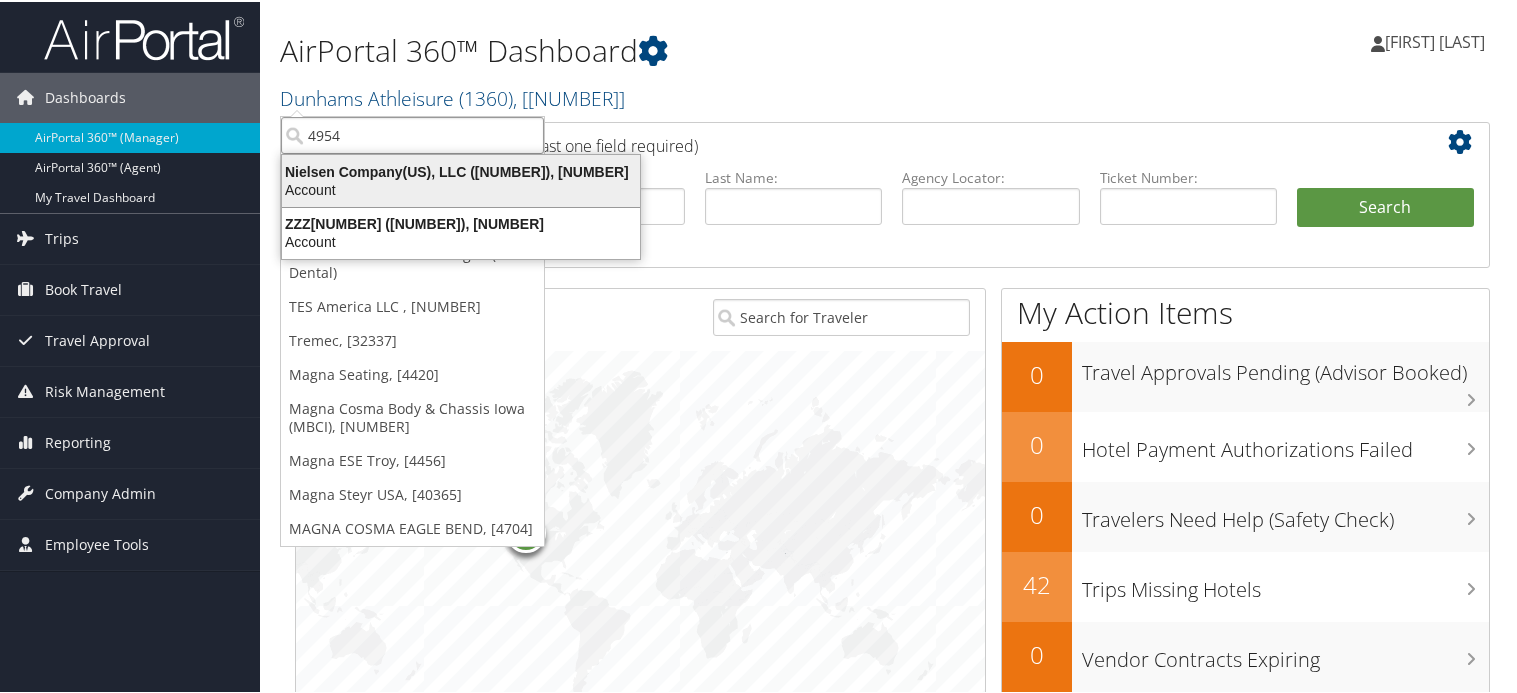 click on "Account" at bounding box center (461, 188) 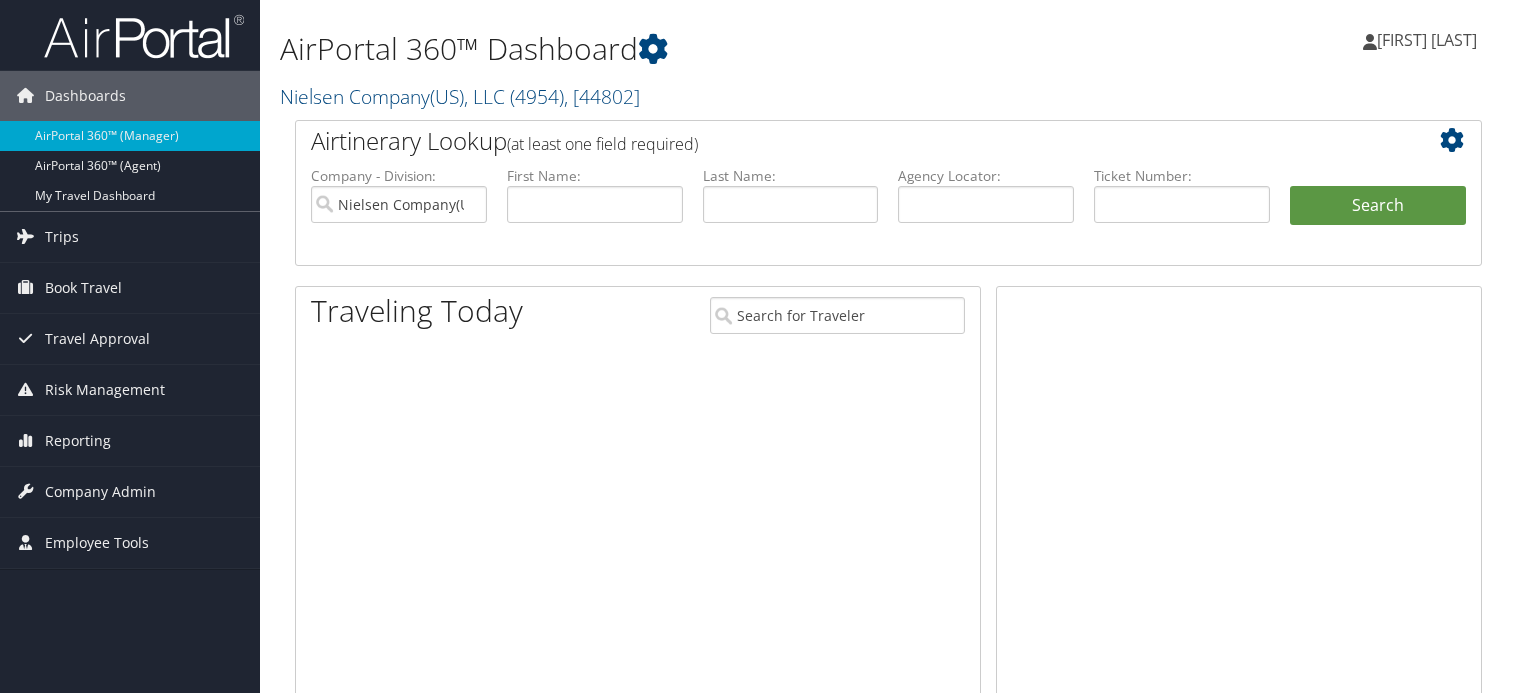 scroll, scrollTop: 0, scrollLeft: 0, axis: both 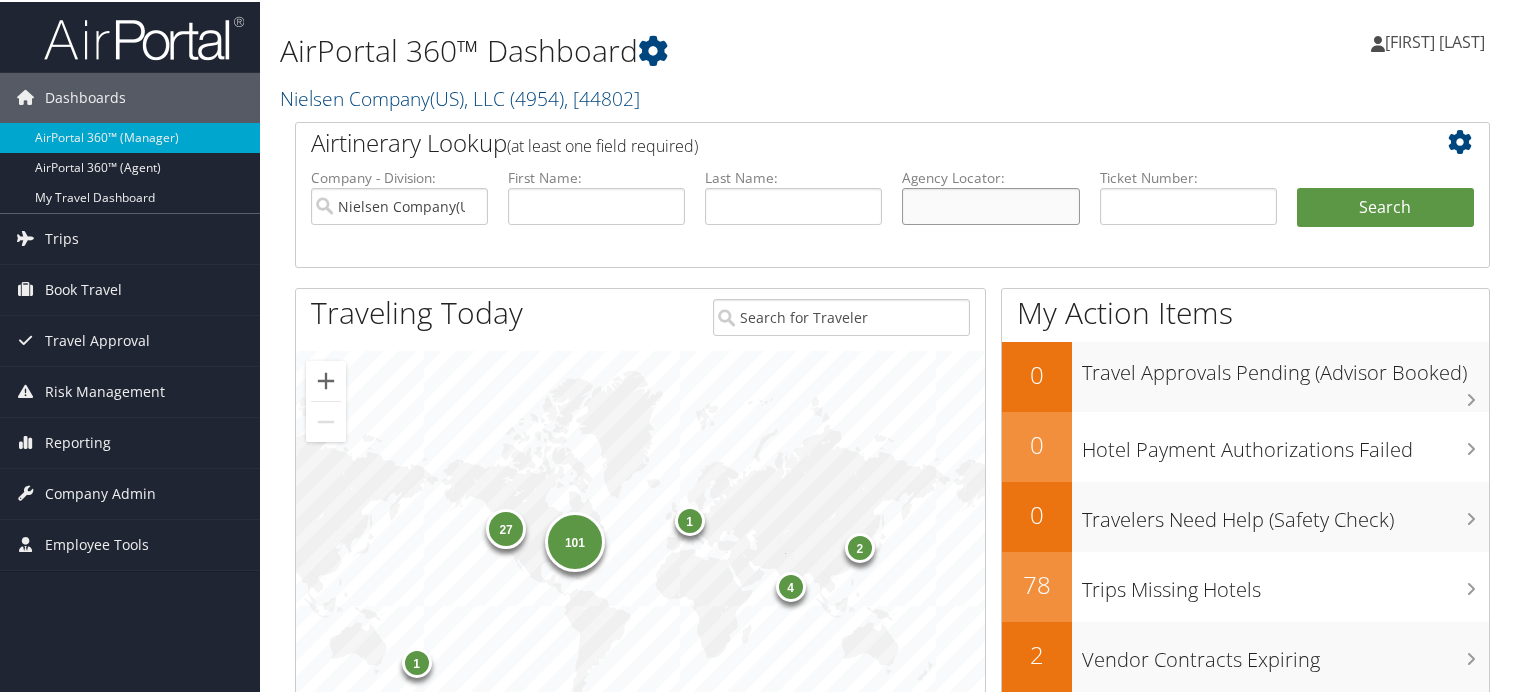click at bounding box center (990, 204) 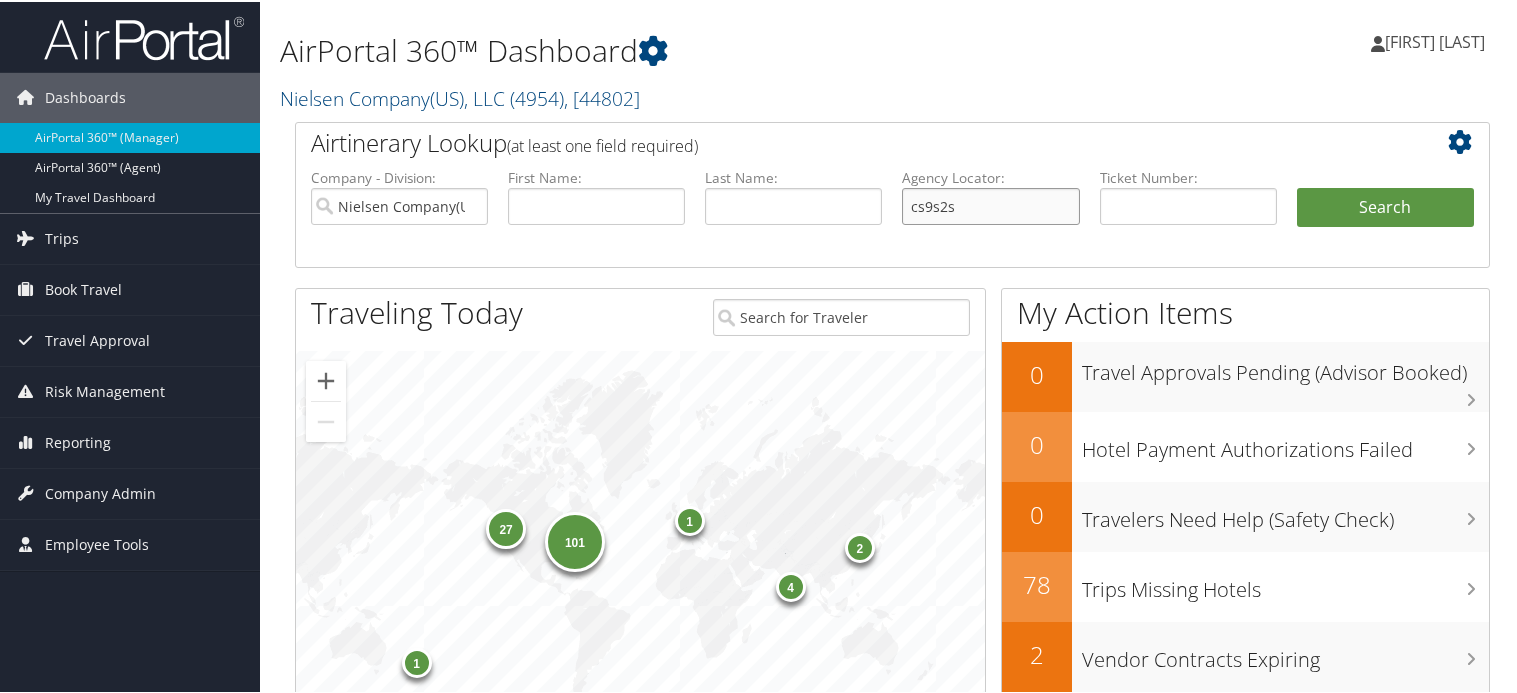 type on "cs9s2s" 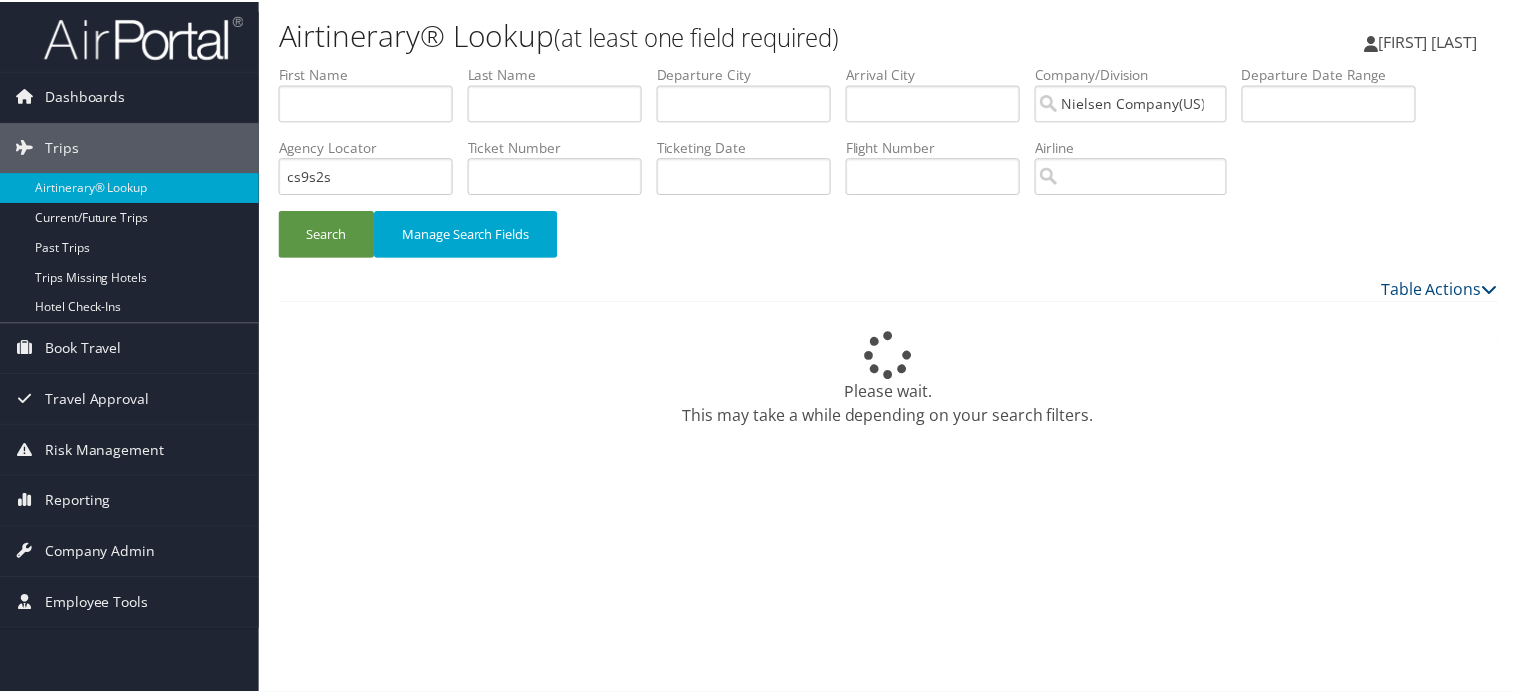 scroll, scrollTop: 0, scrollLeft: 0, axis: both 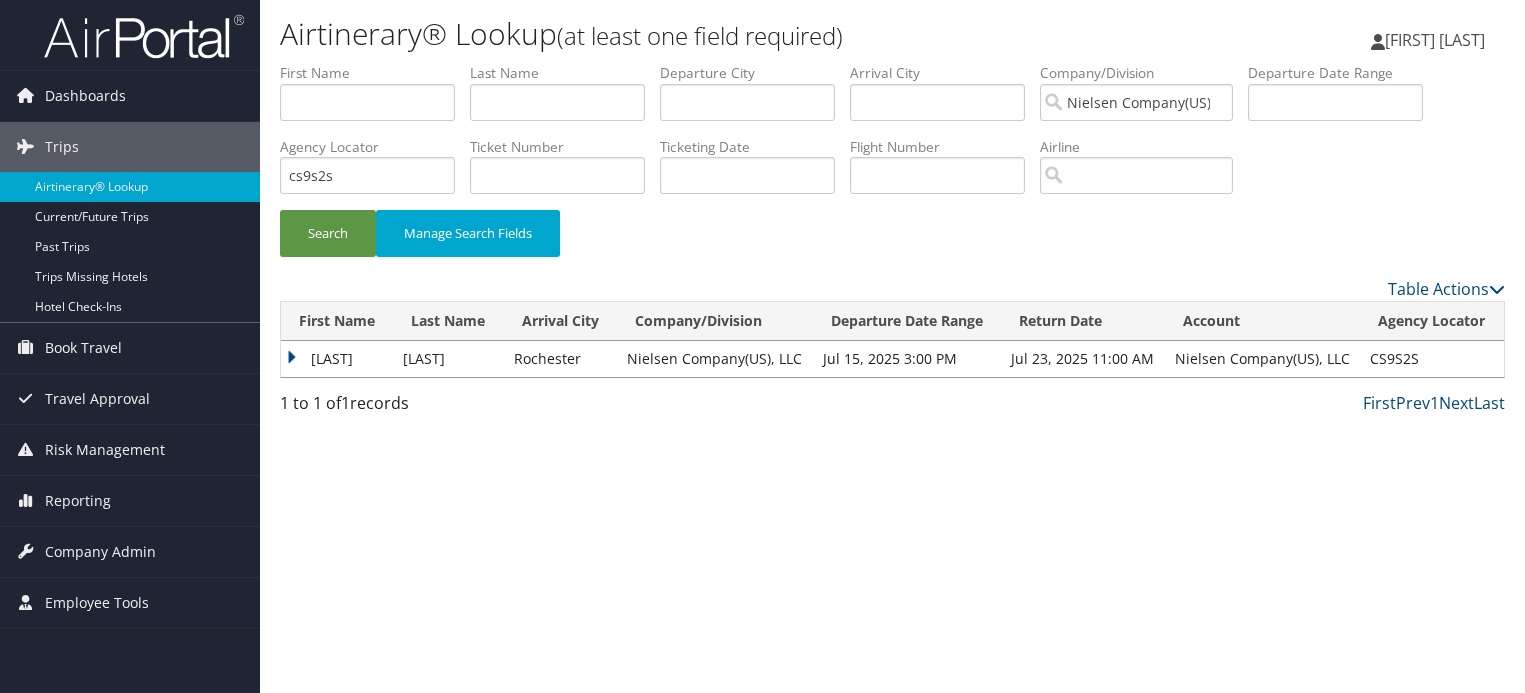 click on "First Name Last Name Arrival City Company/Division Departure Date Range Return Date Account Agency Locator Actions SYLVIA STAN Rochester Nielsen Company(US), LLC  Jul 15, 2025 3:00 PM Jul 23, 2025 11:00 AM Nielsen Company(US), LLC  CS9S2S View  |  Email" at bounding box center [892, 339] 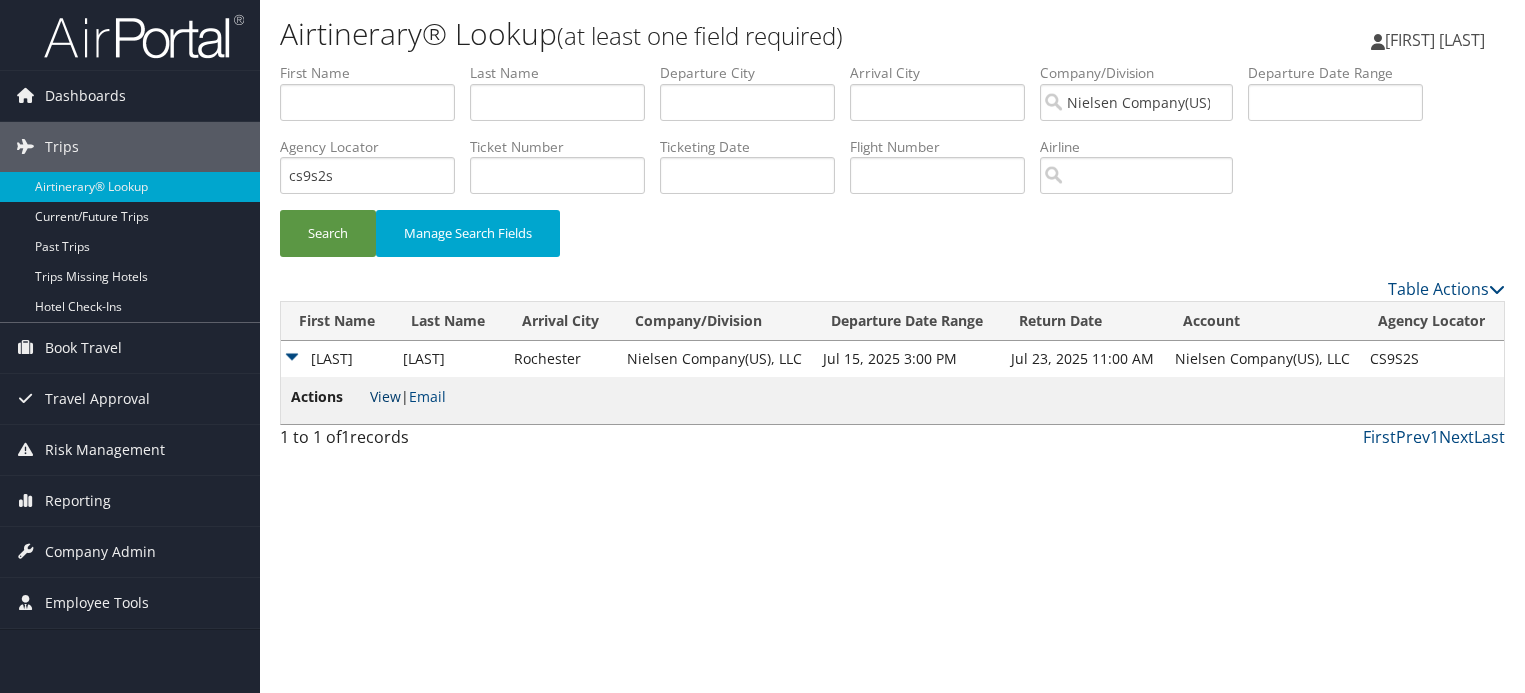 click on "View" at bounding box center [385, 396] 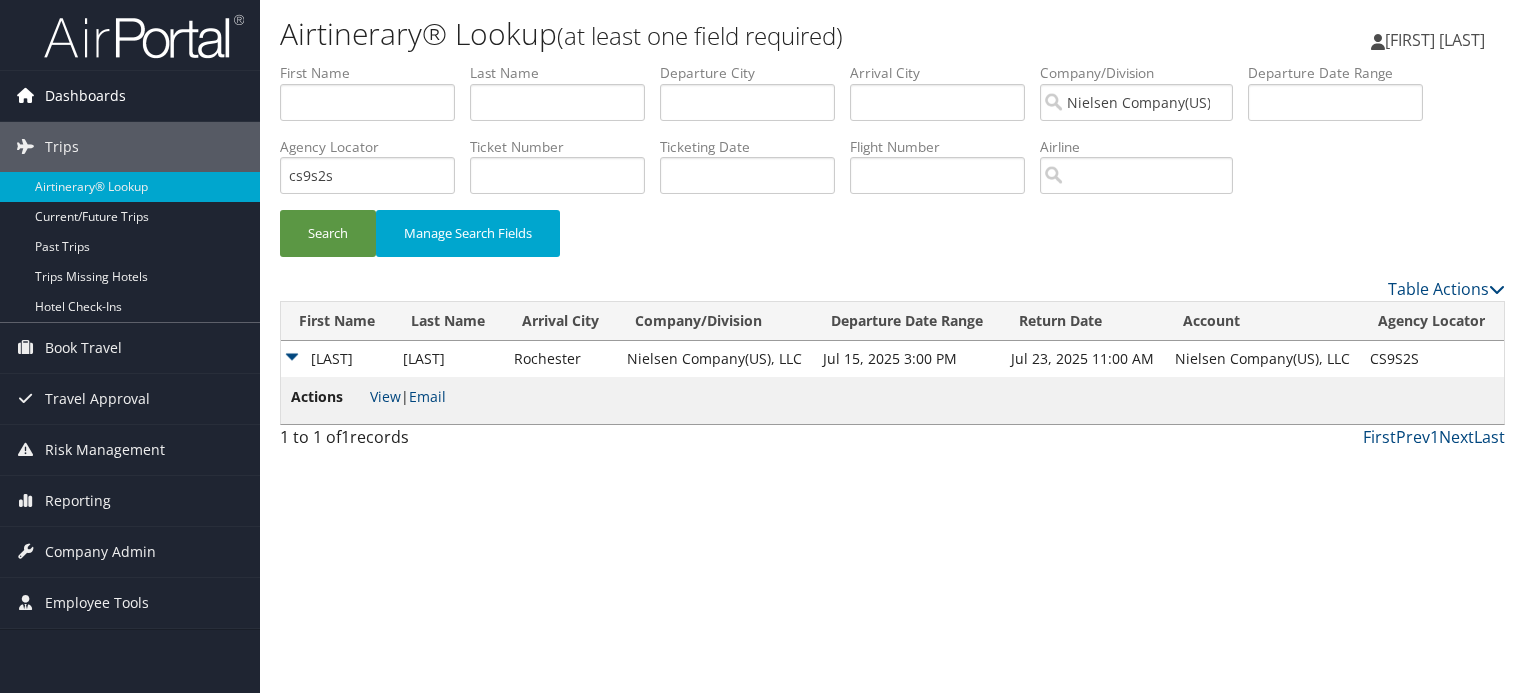 click on "Dashboards" at bounding box center (85, 96) 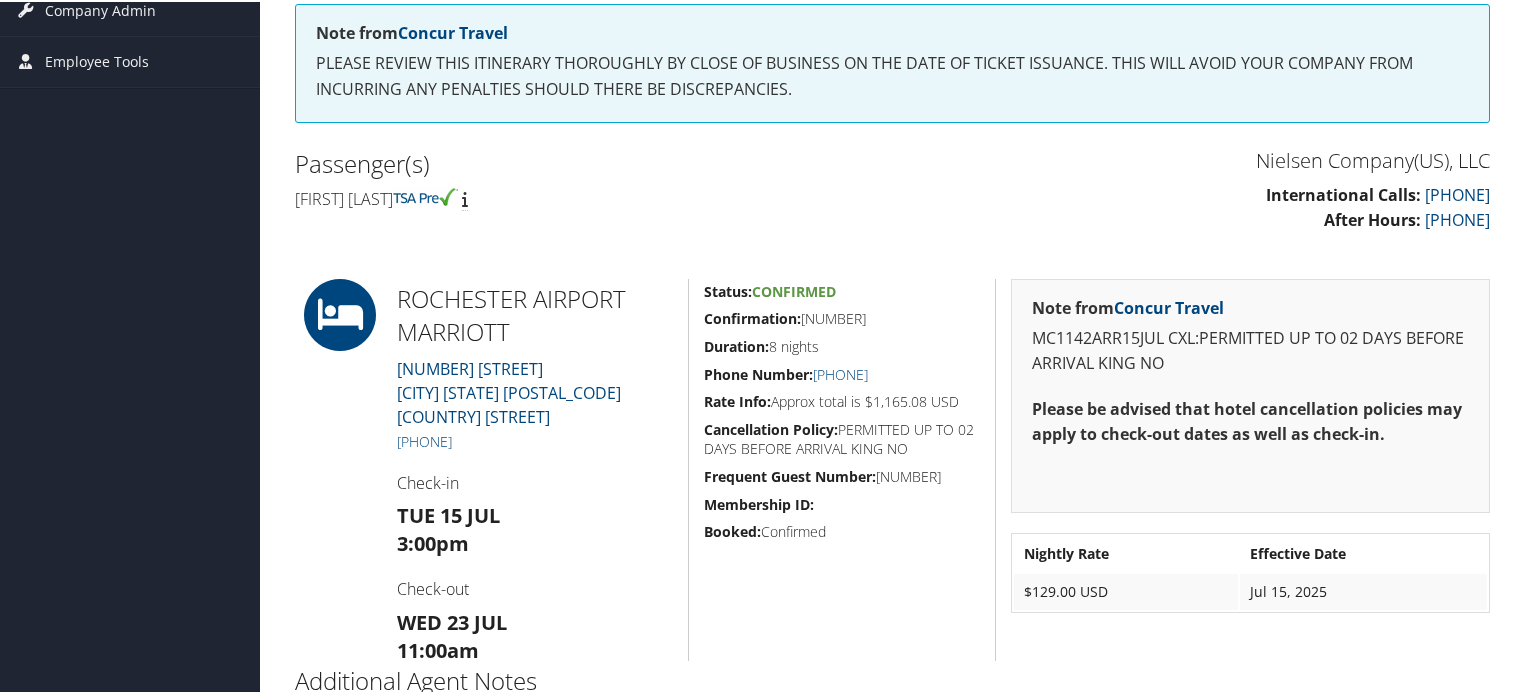 scroll, scrollTop: 66, scrollLeft: 0, axis: vertical 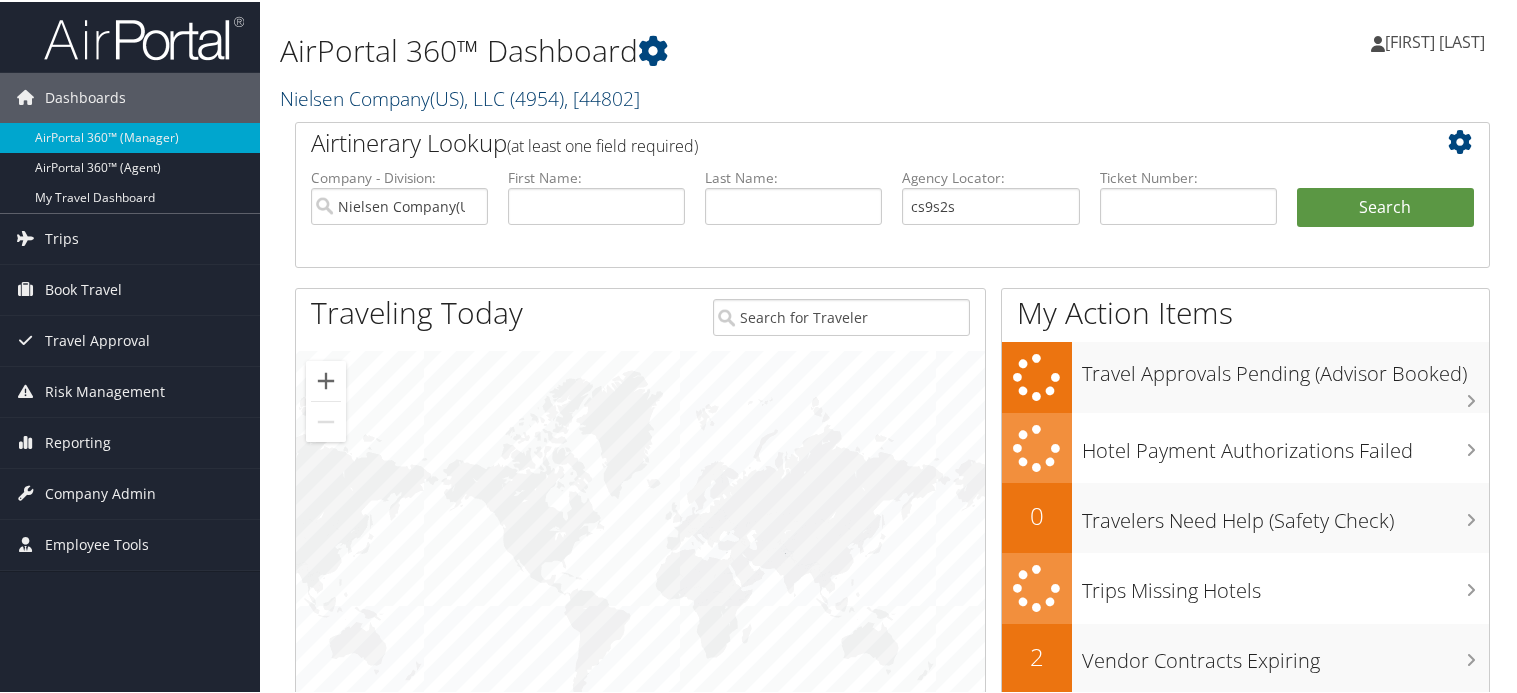 click on "Nielsen Company(US), LLC    ( 4954 )  , [ 44802 ]" at bounding box center (460, 96) 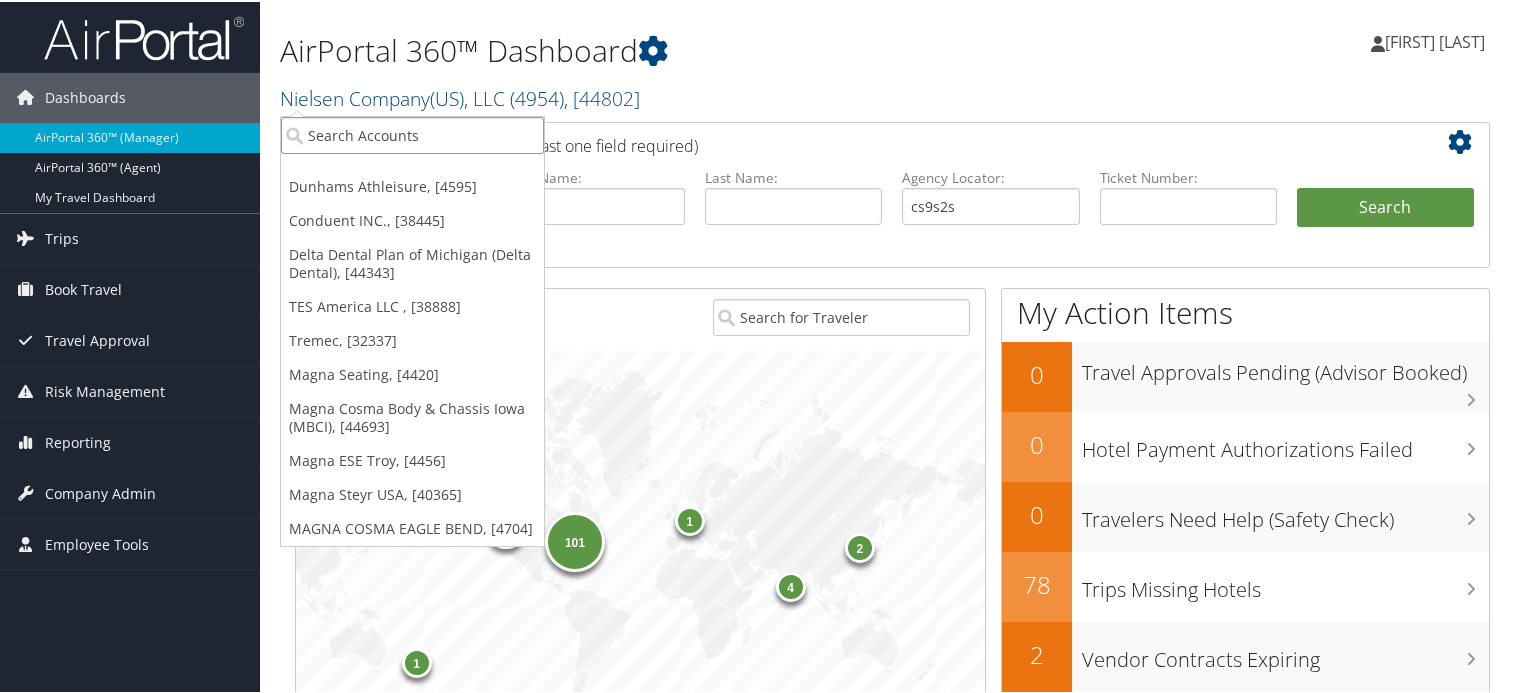 click at bounding box center (412, 133) 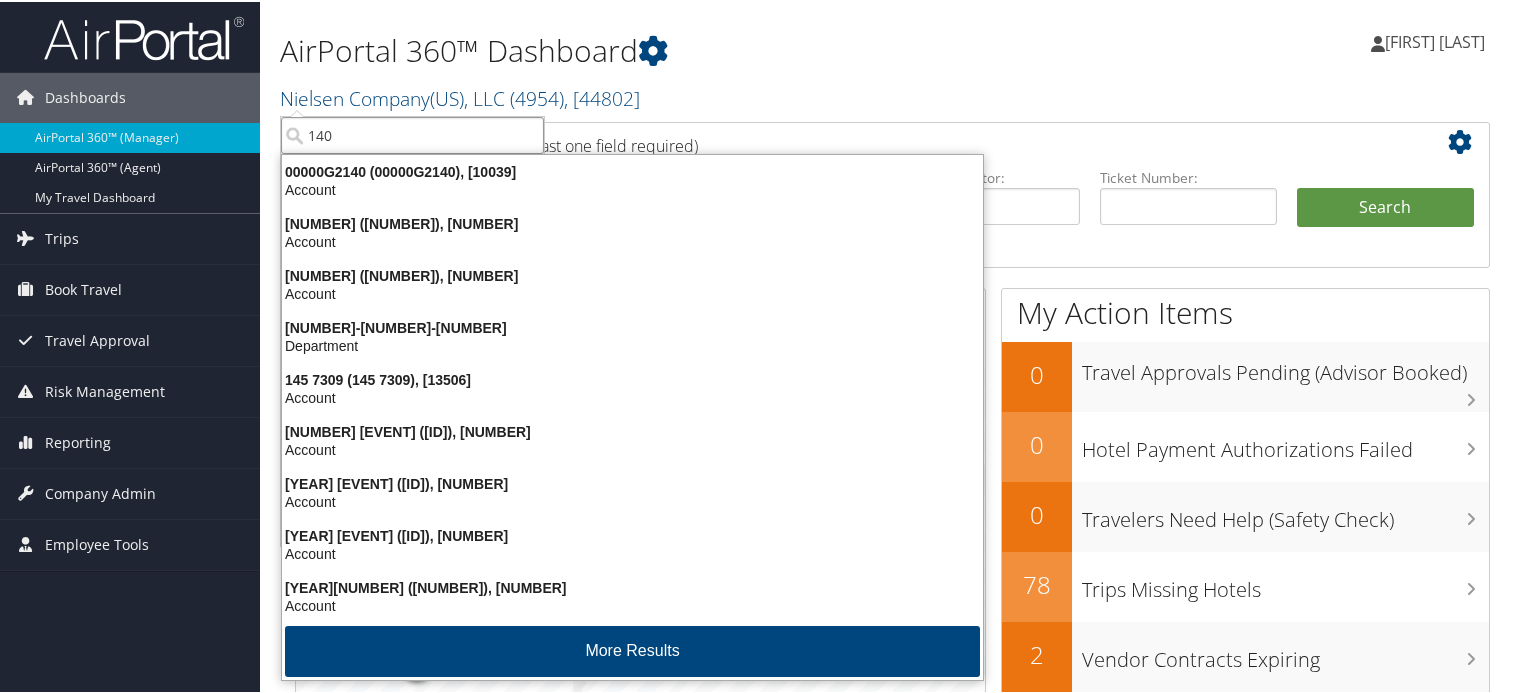 type on "1400" 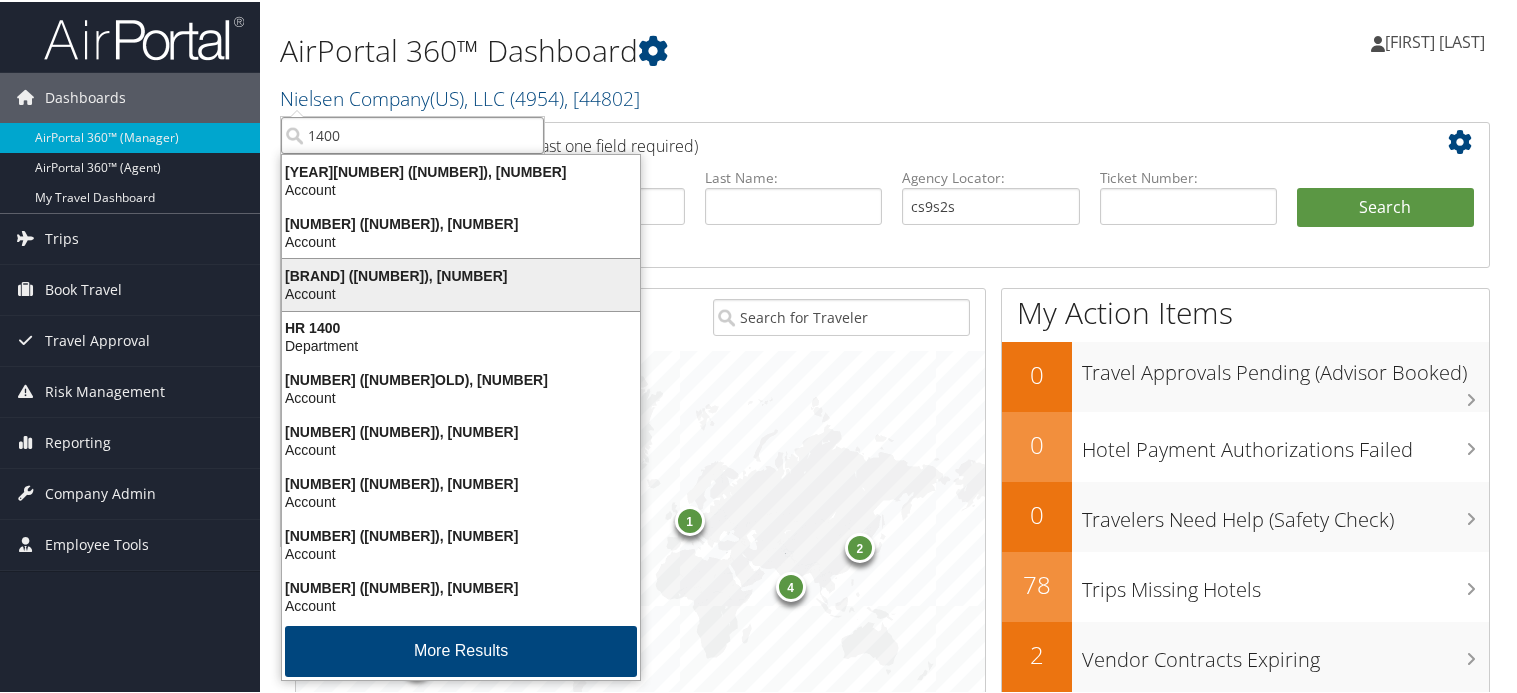 click on "EBZ (1400), [4562]" at bounding box center (461, 274) 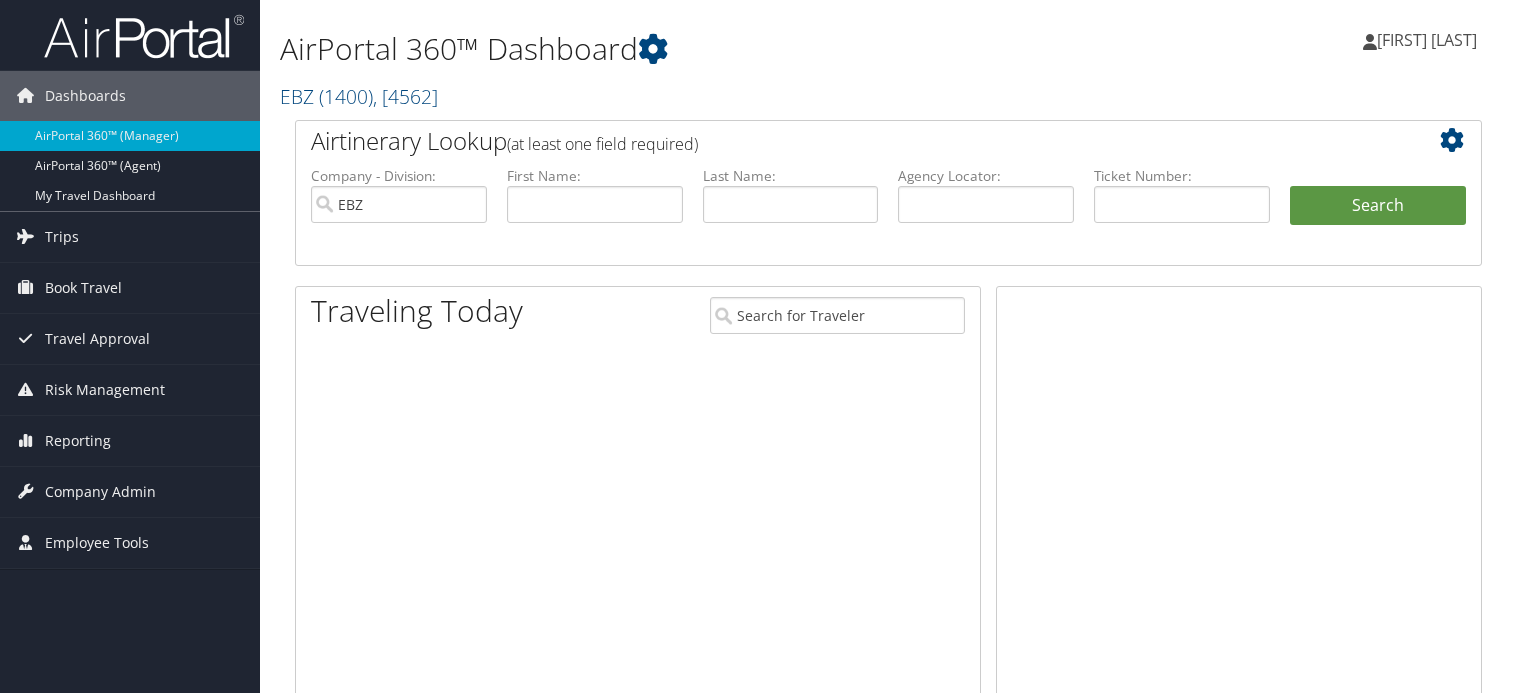 scroll, scrollTop: 0, scrollLeft: 0, axis: both 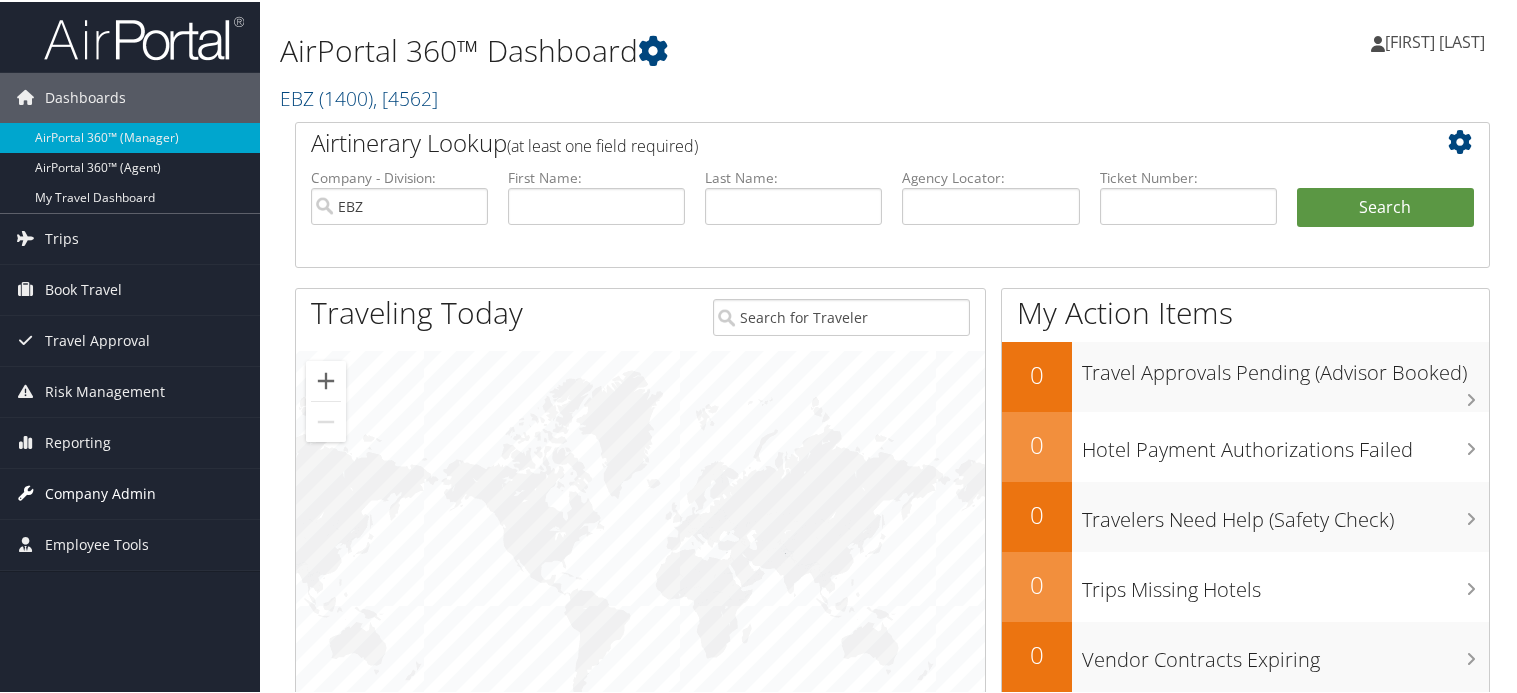 click on "Company Admin" at bounding box center (100, 492) 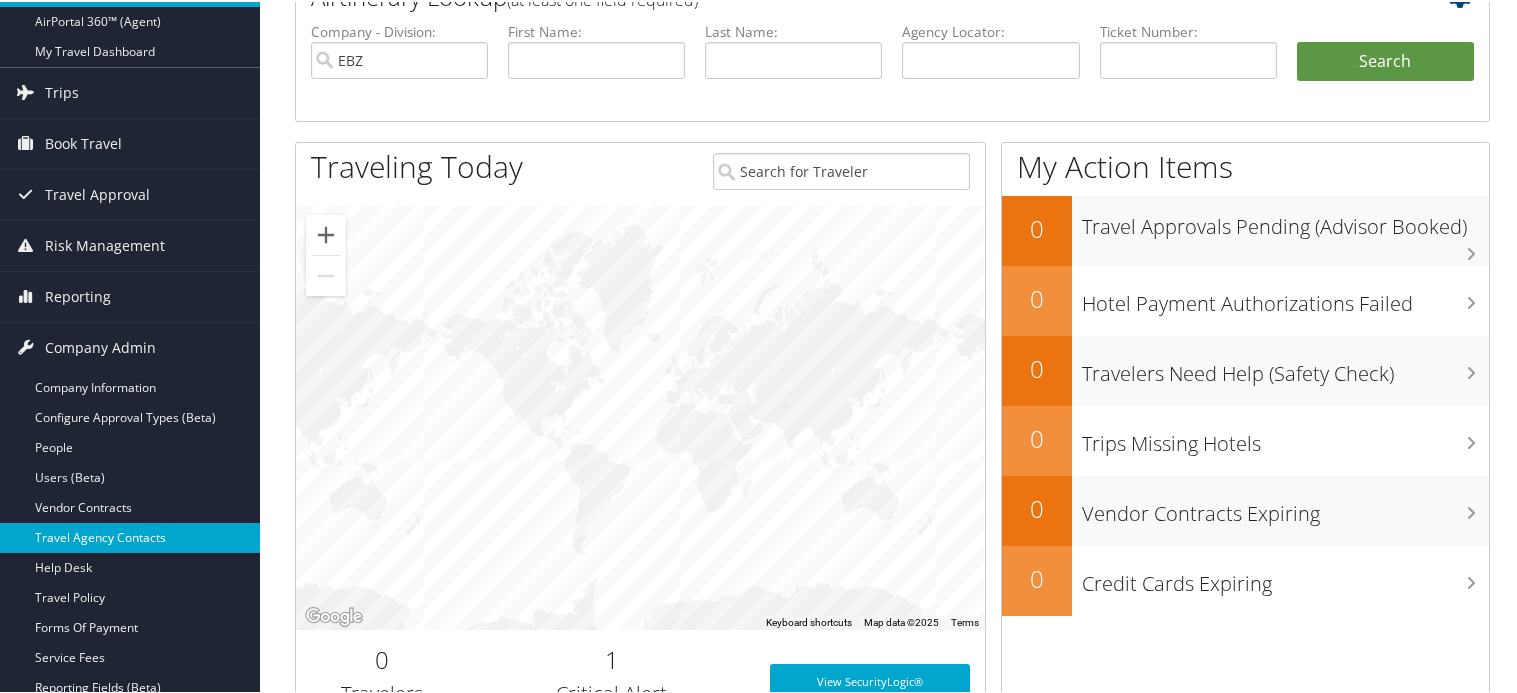 scroll, scrollTop: 300, scrollLeft: 0, axis: vertical 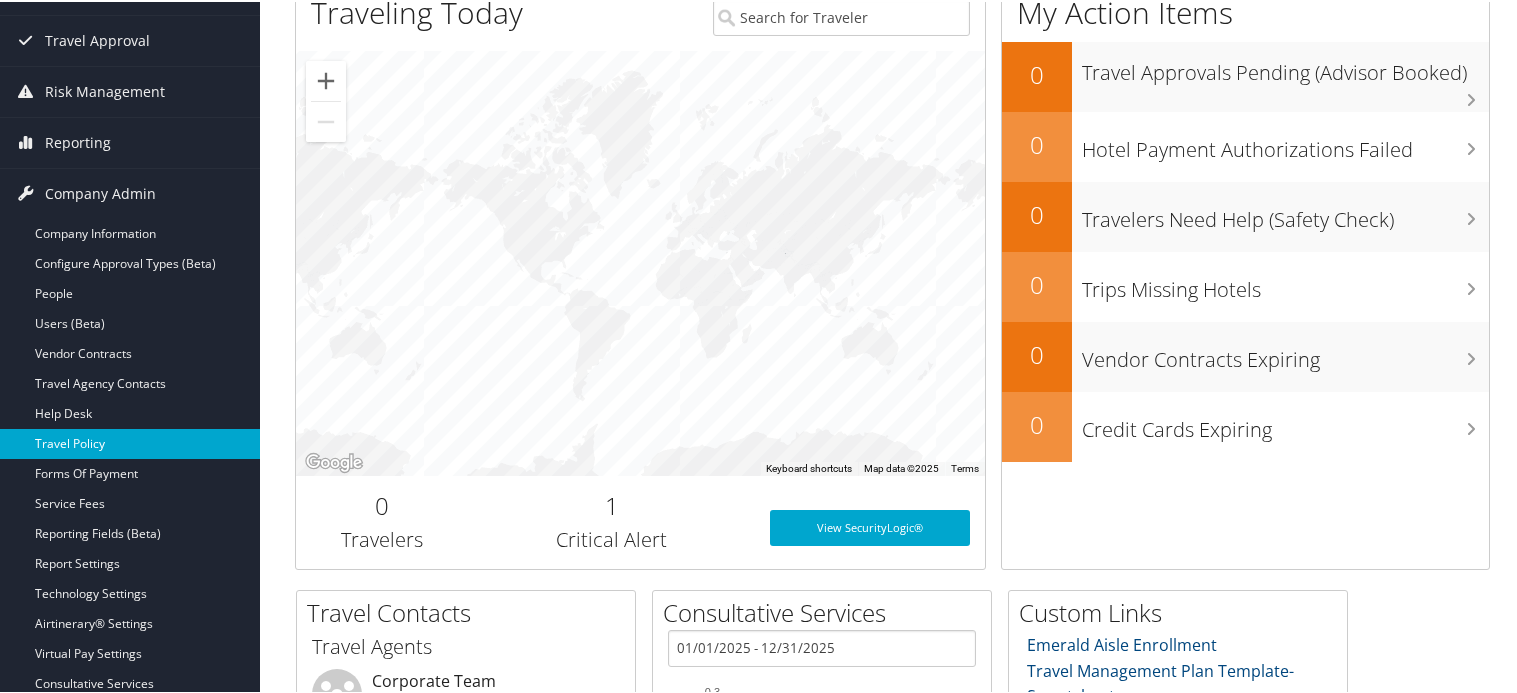 click on "Travel Policy" at bounding box center (130, 442) 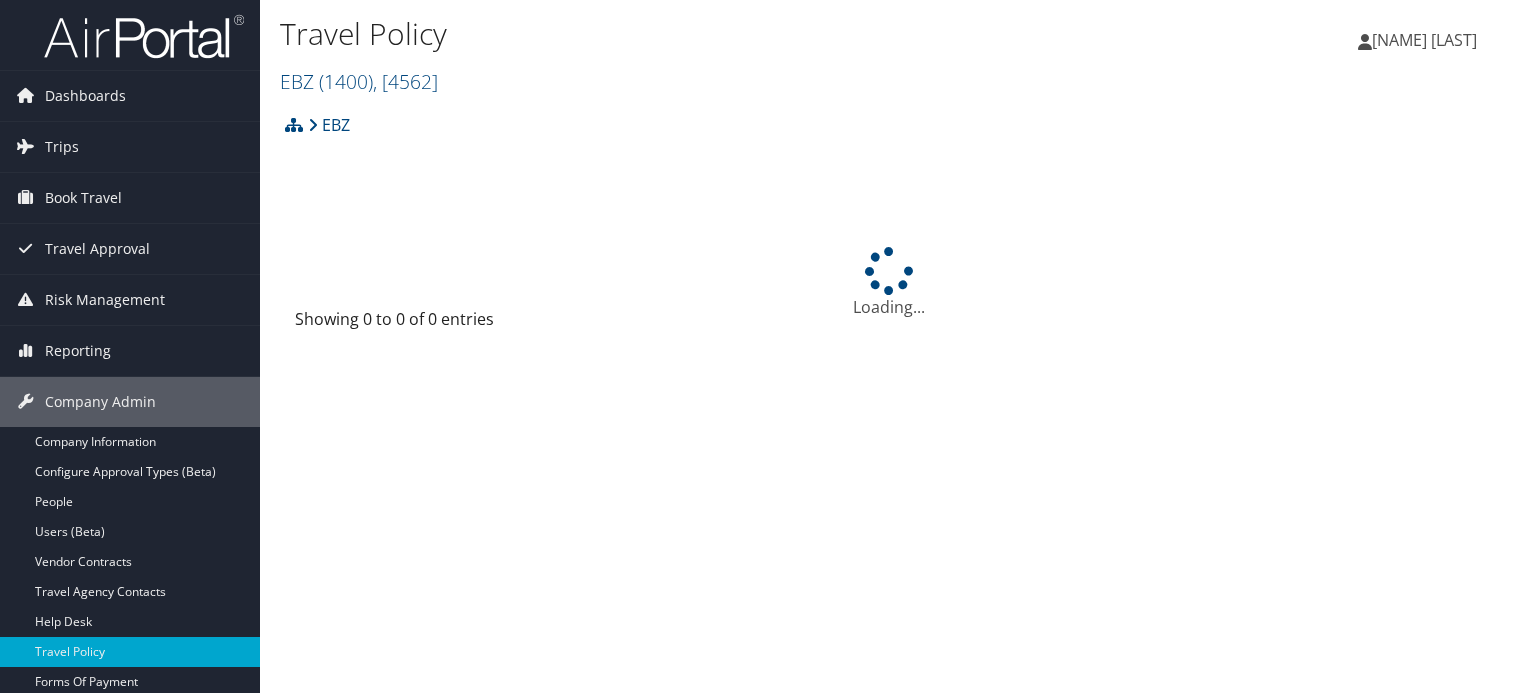 scroll, scrollTop: 0, scrollLeft: 0, axis: both 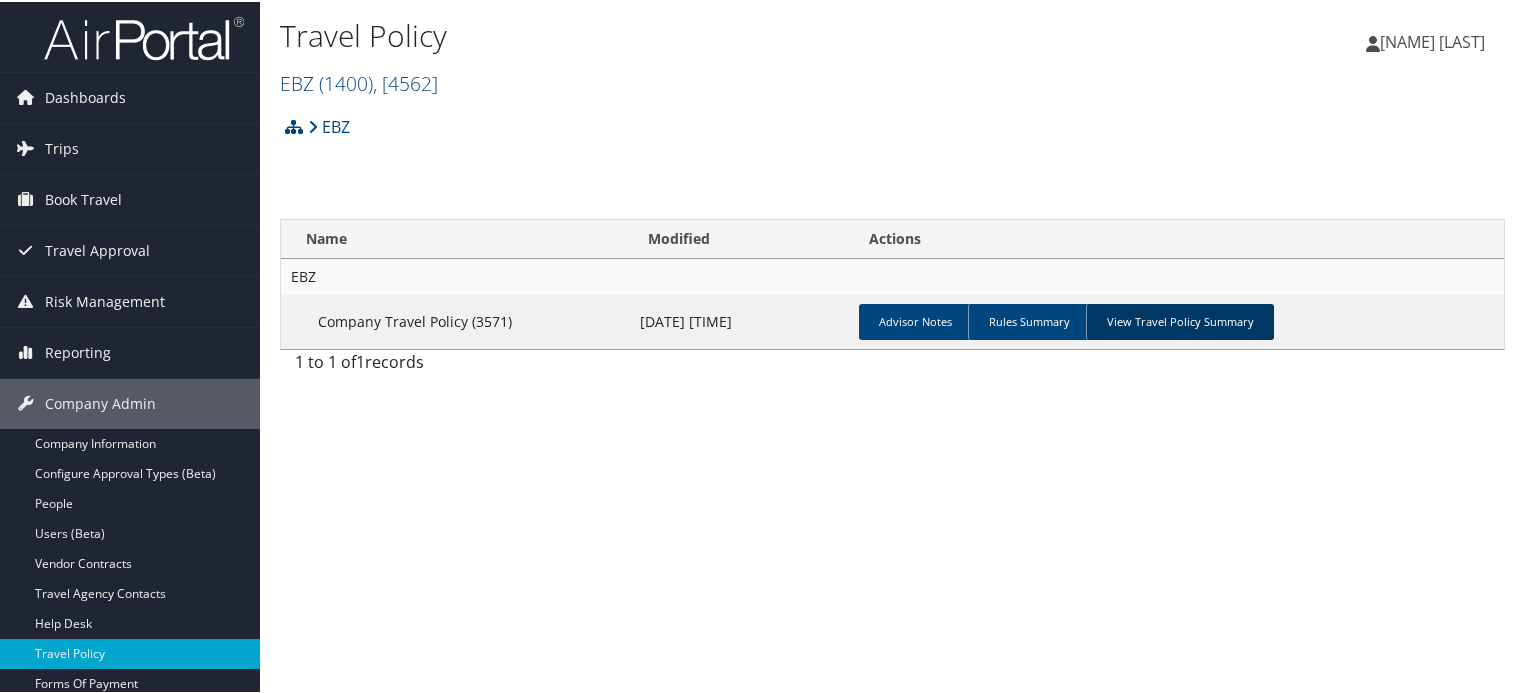 click on "View Travel Policy Summary" at bounding box center (1180, 320) 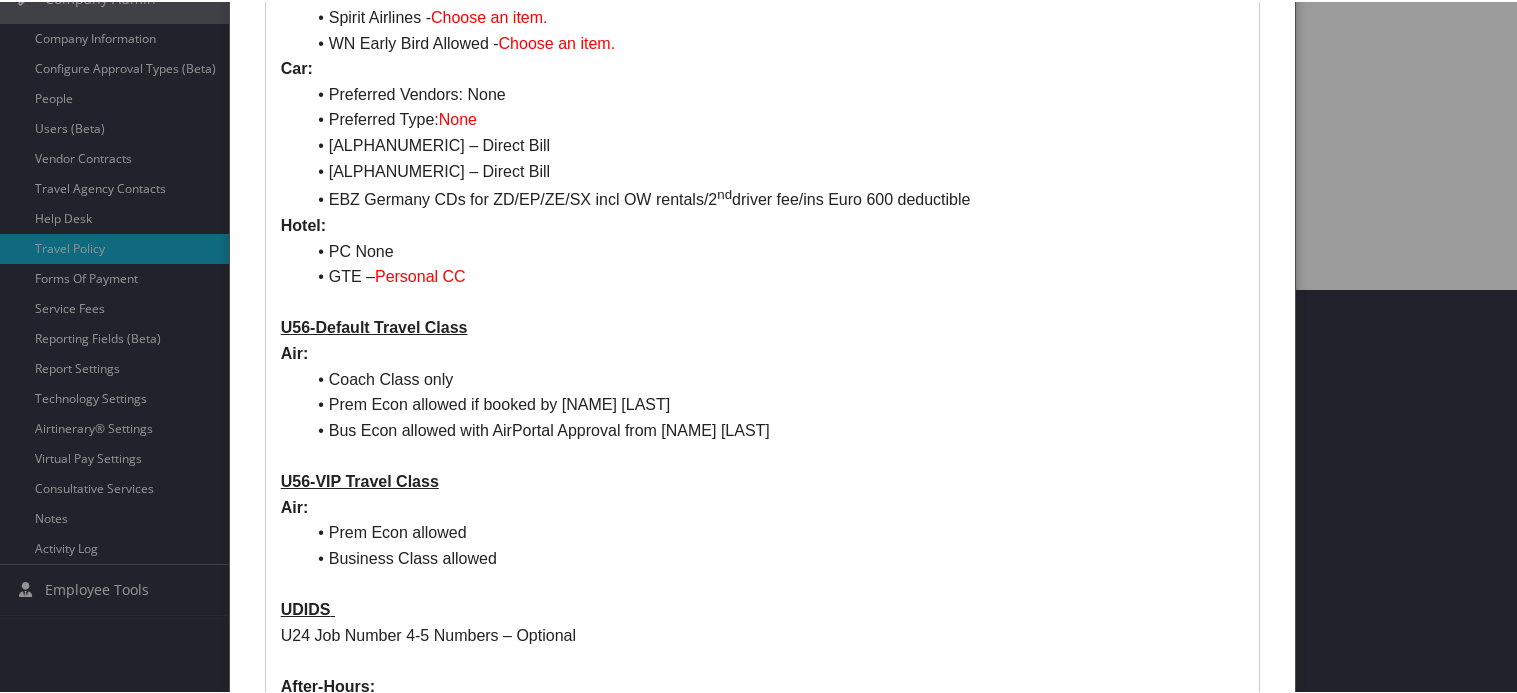 scroll, scrollTop: 544, scrollLeft: 0, axis: vertical 